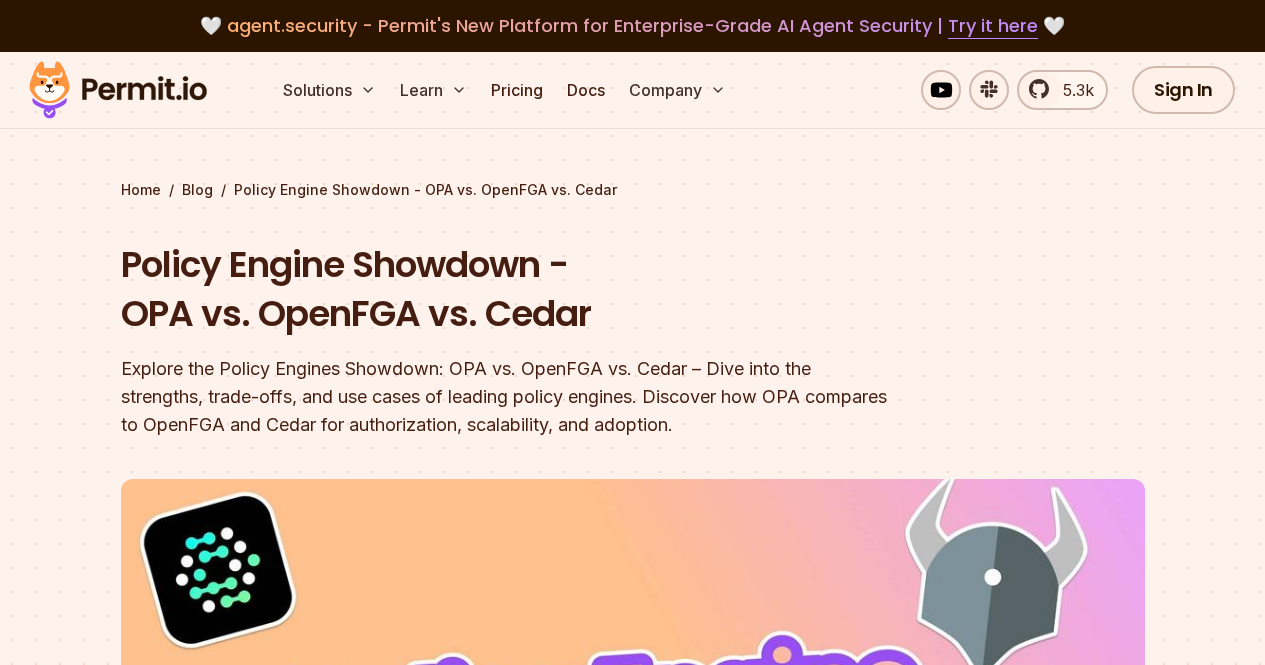 scroll, scrollTop: 0, scrollLeft: 0, axis: both 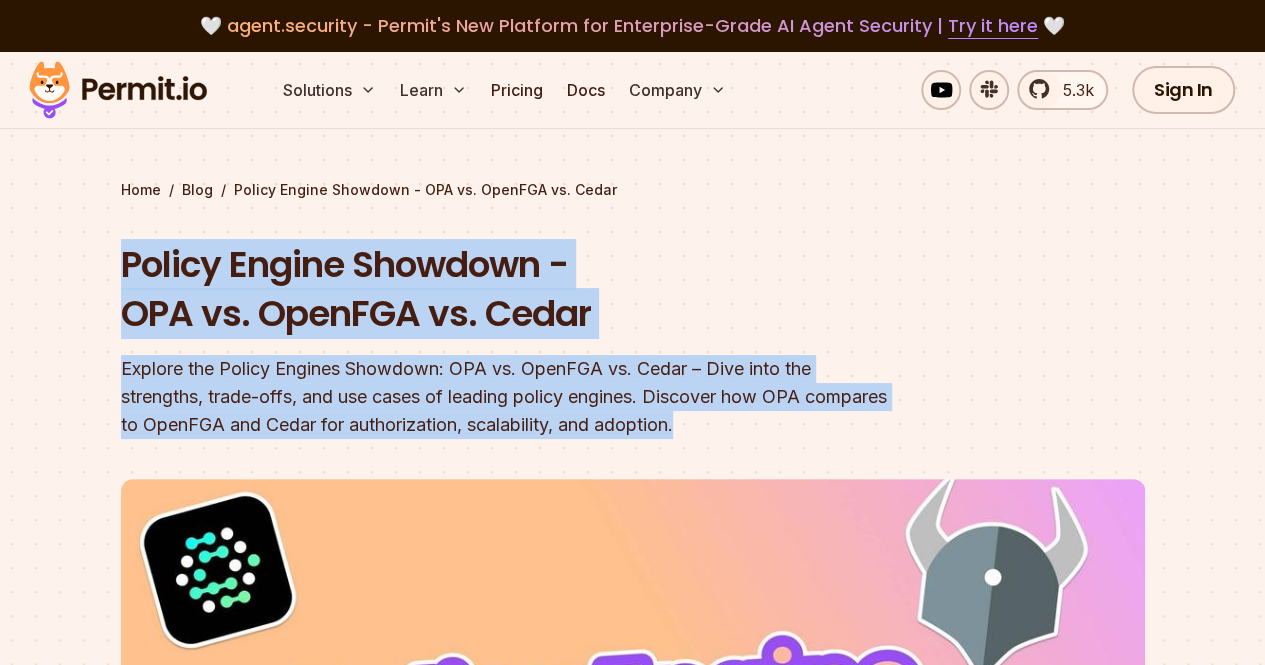 drag, startPoint x: 97, startPoint y: 281, endPoint x: 789, endPoint y: 439, distance: 709.8084 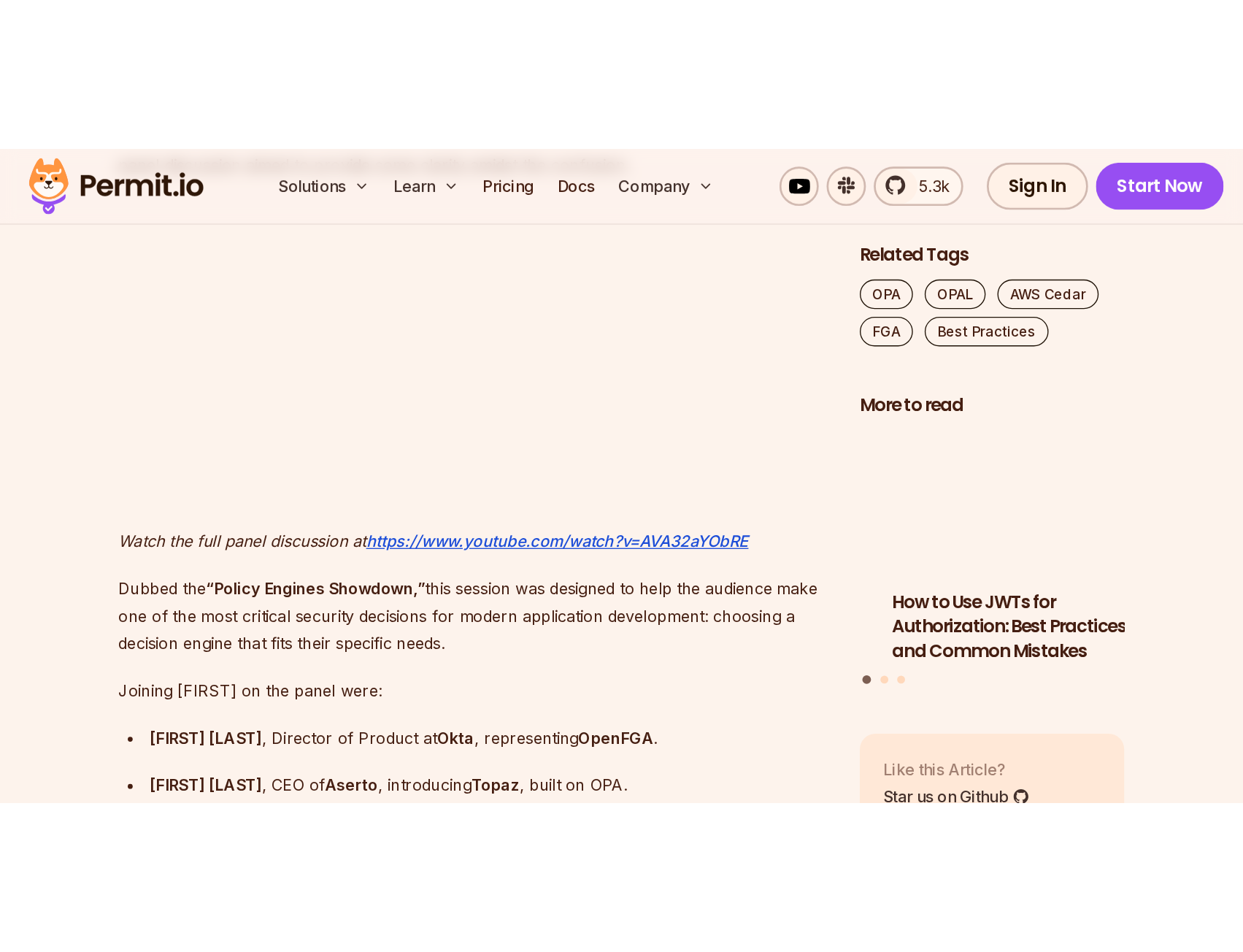 scroll, scrollTop: 1241, scrollLeft: 0, axis: vertical 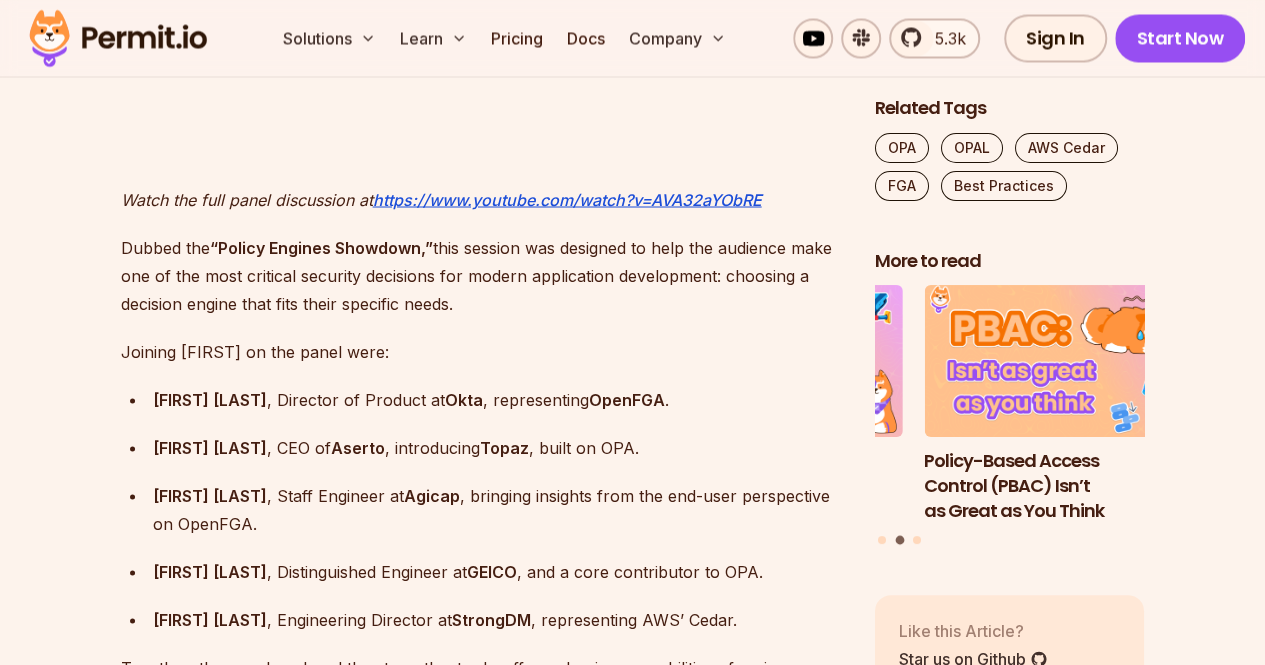 click on "OpenFGA" at bounding box center (627, 399) 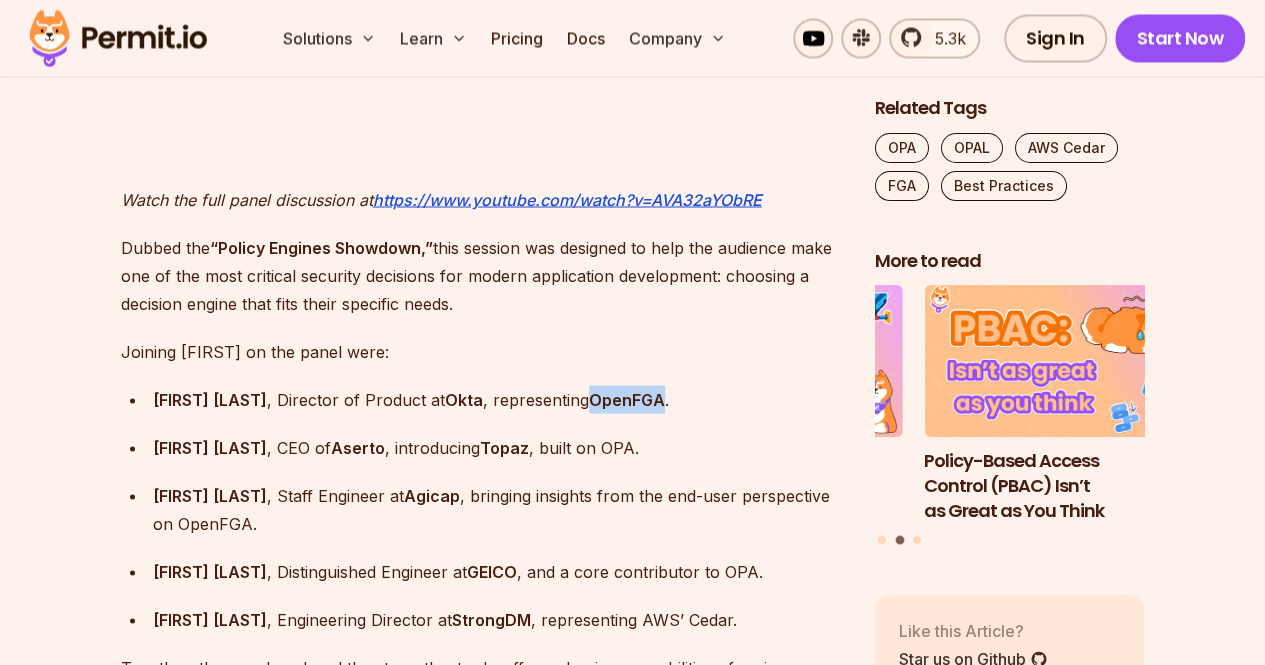 click on "OpenFGA" at bounding box center (627, 399) 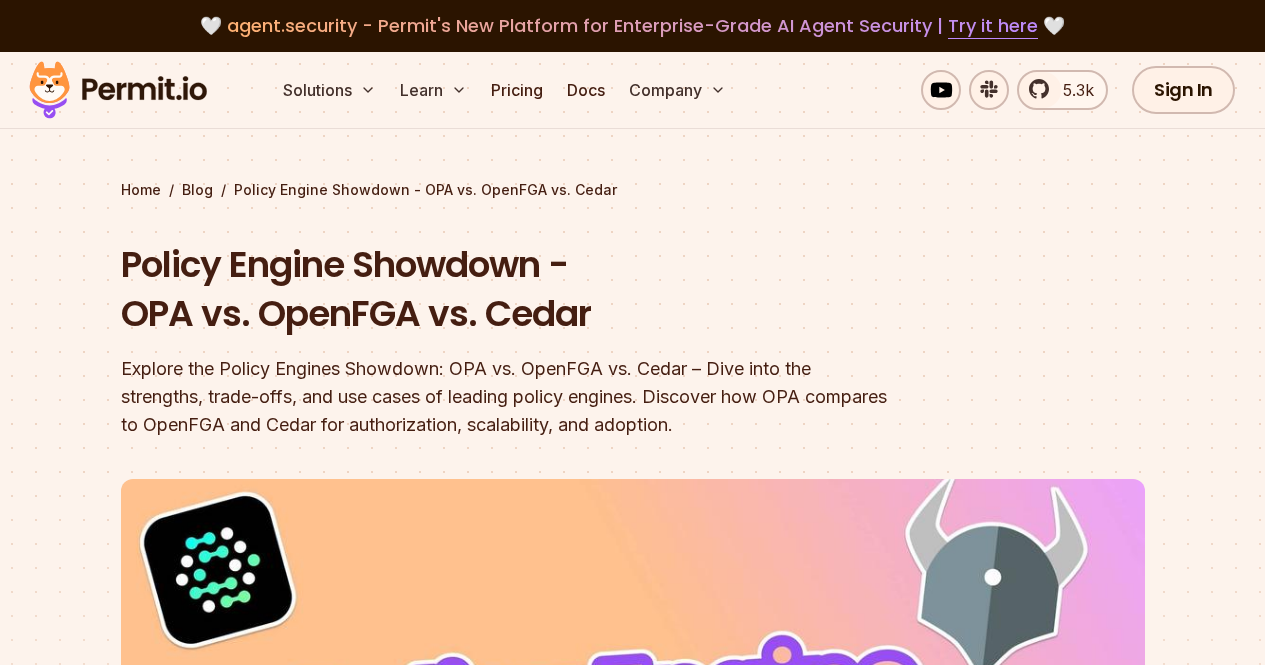 scroll, scrollTop: 0, scrollLeft: 0, axis: both 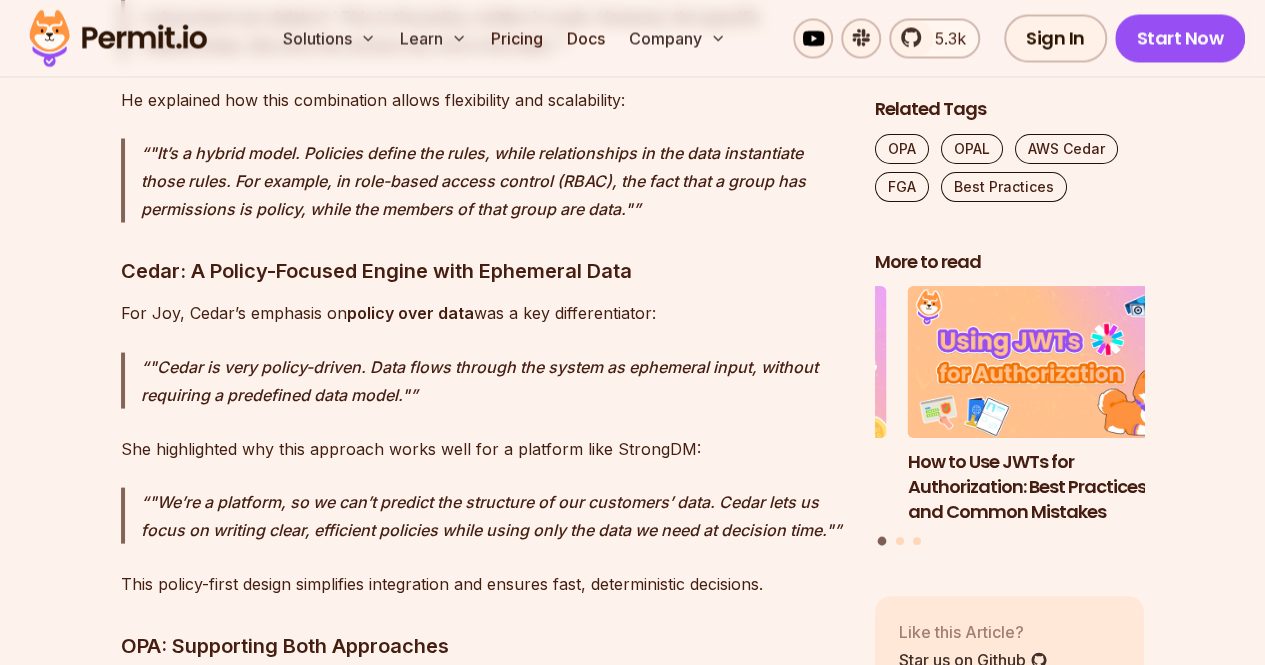 click on ""Cedar is very policy-driven. Data flows through the system as ephemeral input, without requiring a predefined data model."" at bounding box center [492, 380] 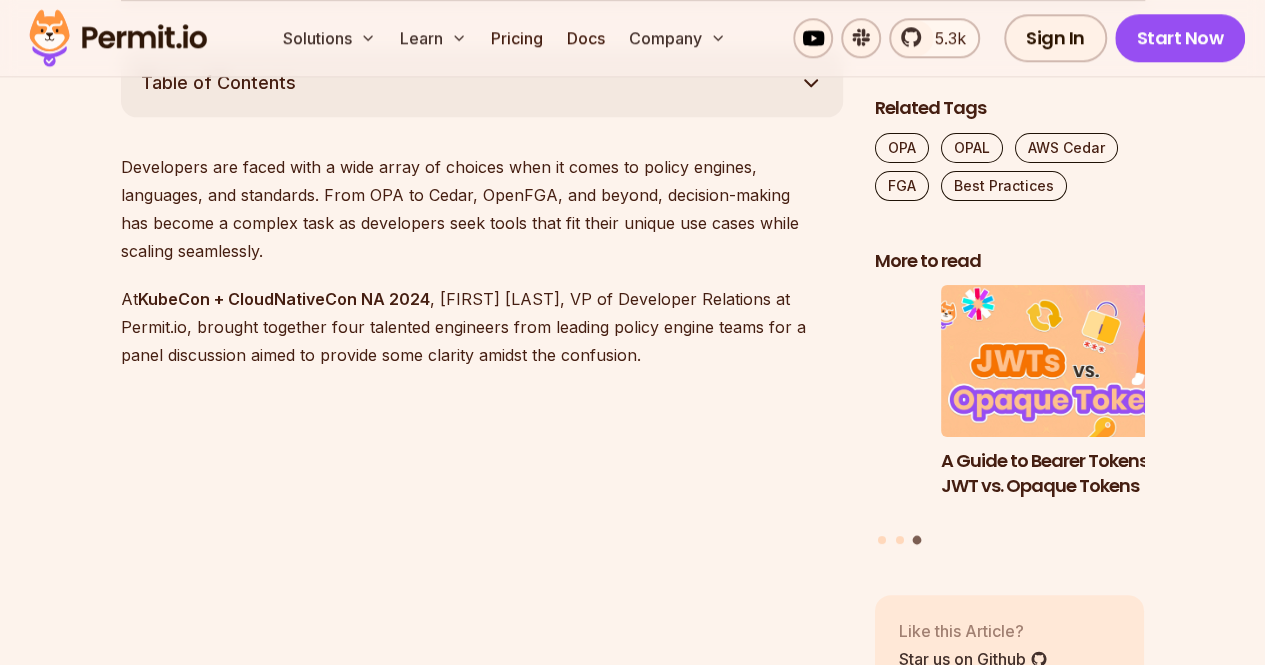 scroll, scrollTop: 1200, scrollLeft: 0, axis: vertical 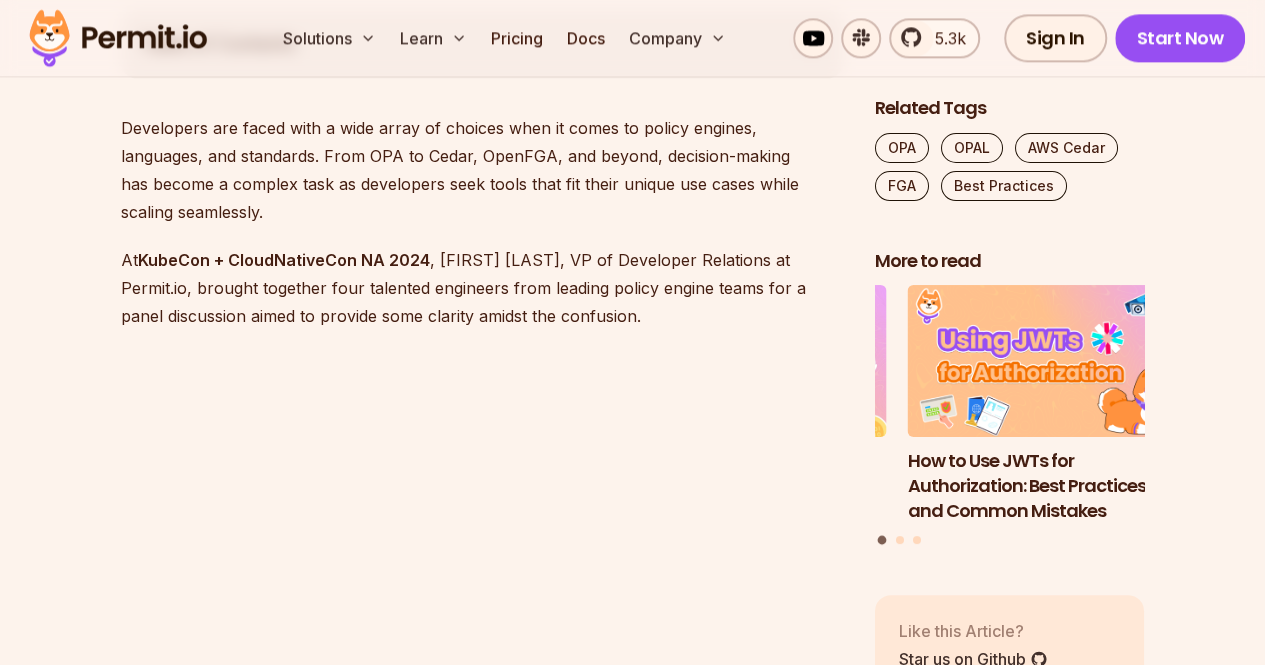 drag, startPoint x: 104, startPoint y: 129, endPoint x: 744, endPoint y: 279, distance: 657.34314 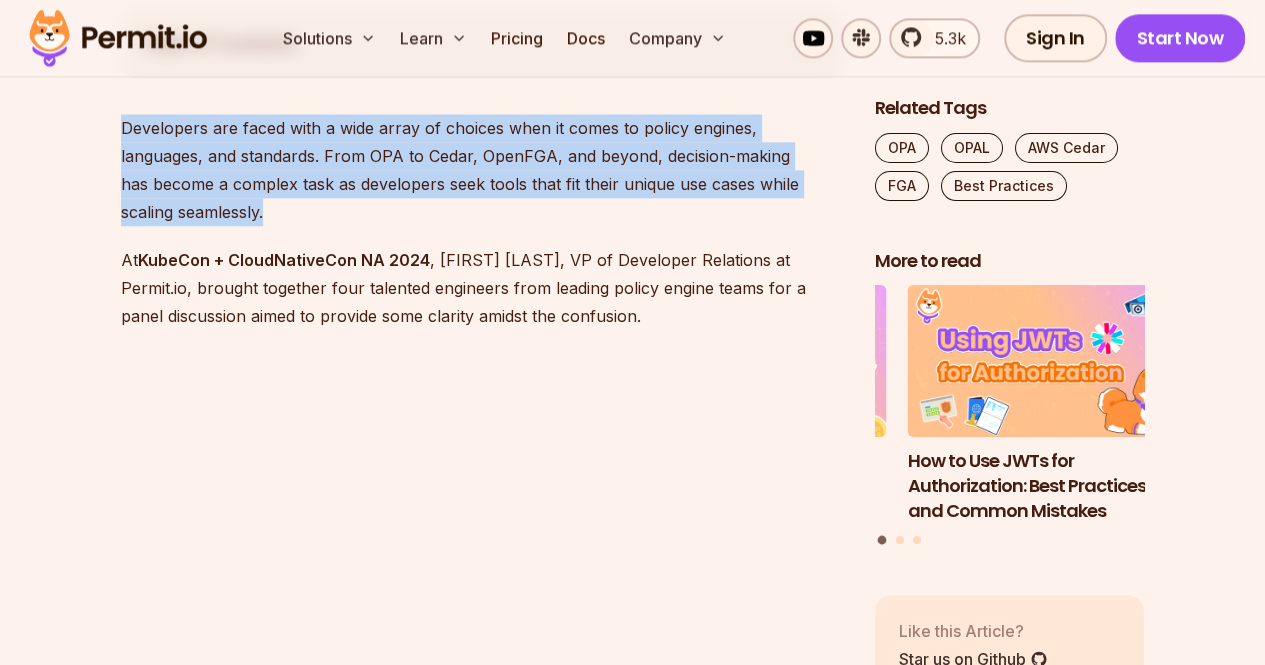 drag, startPoint x: 744, startPoint y: 279, endPoint x: 92, endPoint y: 121, distance: 670.8711 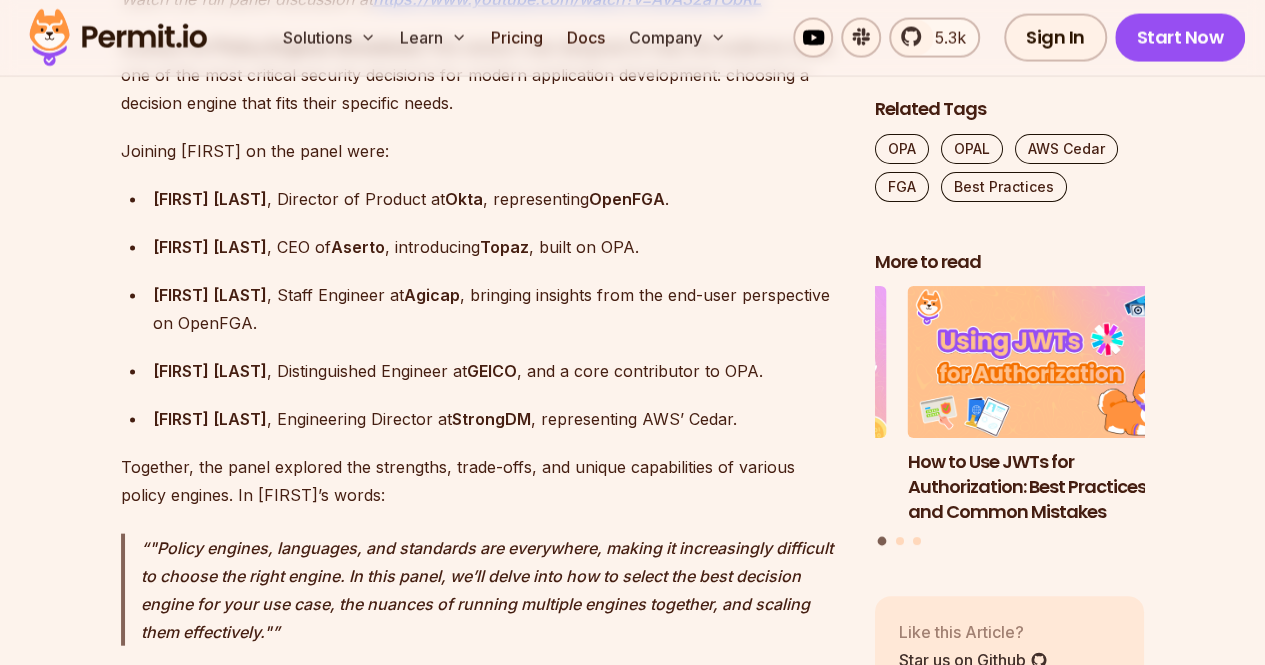 scroll, scrollTop: 1700, scrollLeft: 0, axis: vertical 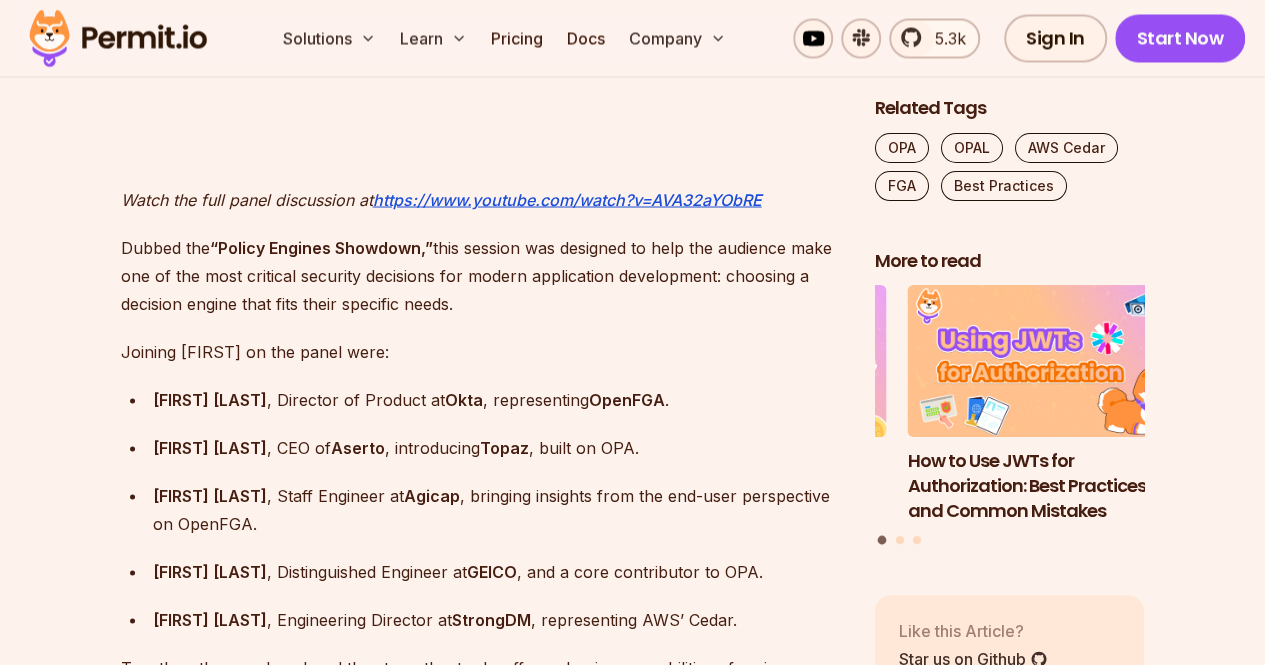 drag, startPoint x: 115, startPoint y: 208, endPoint x: 584, endPoint y: 283, distance: 474.95895 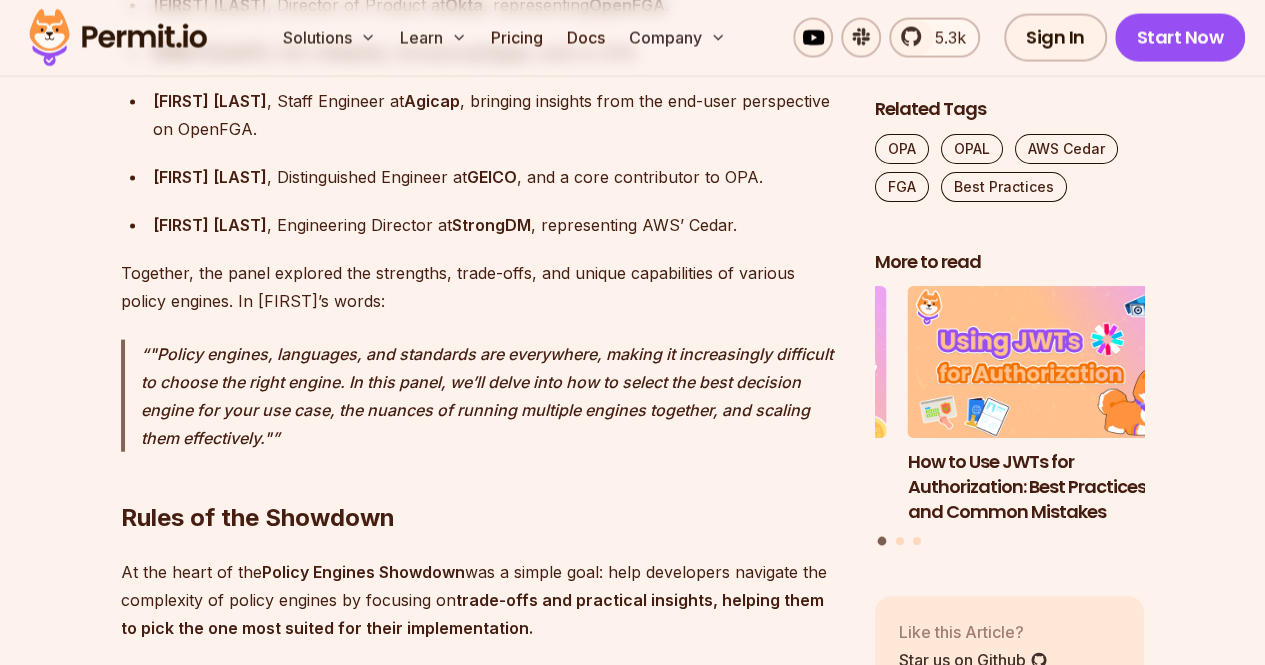 scroll, scrollTop: 2100, scrollLeft: 0, axis: vertical 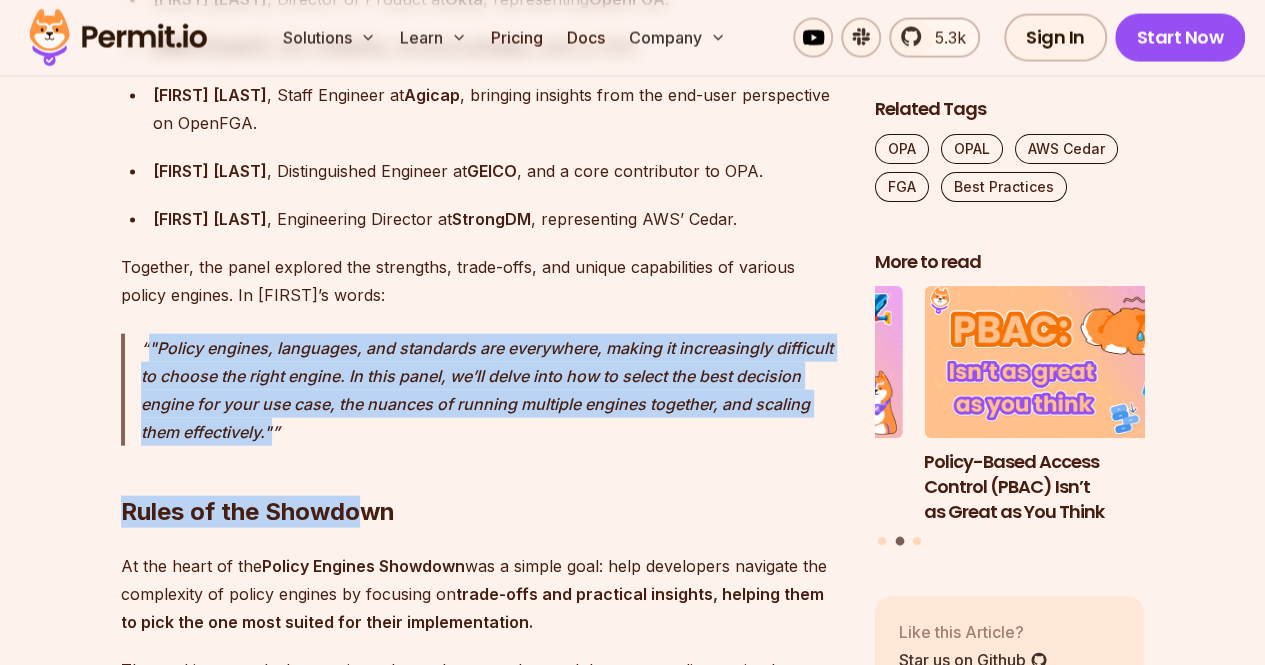 drag, startPoint x: 138, startPoint y: 301, endPoint x: 357, endPoint y: 397, distance: 239.11713 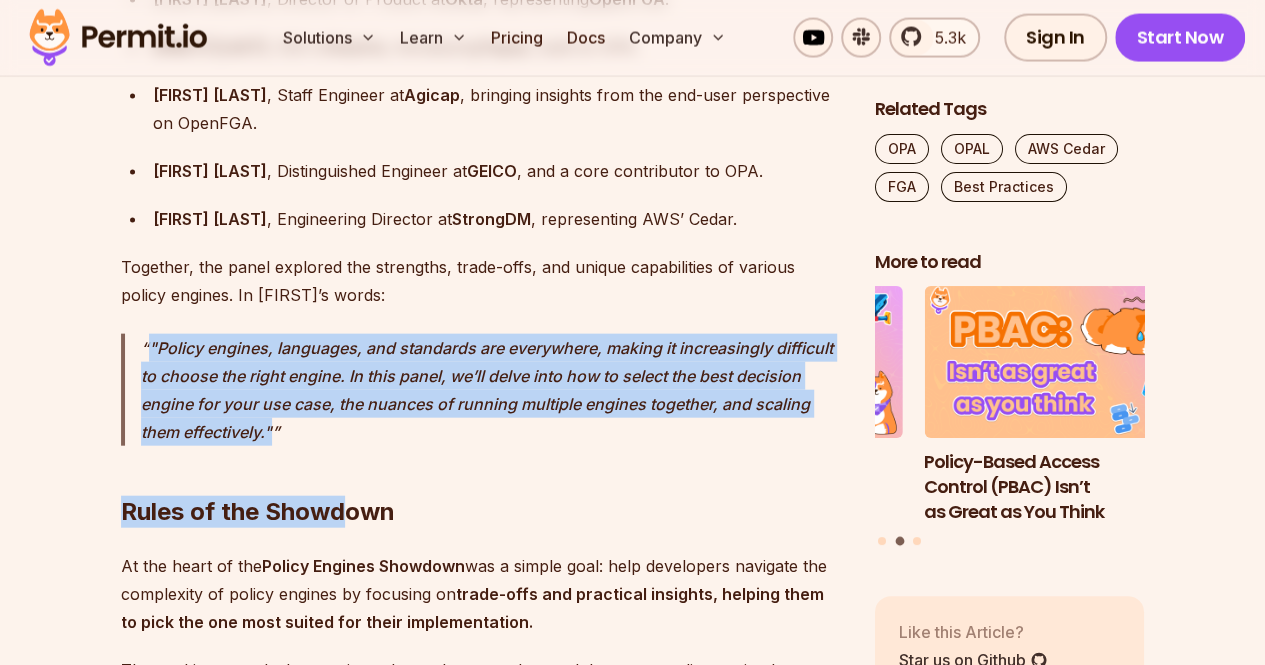 drag, startPoint x: 339, startPoint y: 401, endPoint x: 138, endPoint y: 308, distance: 221.47235 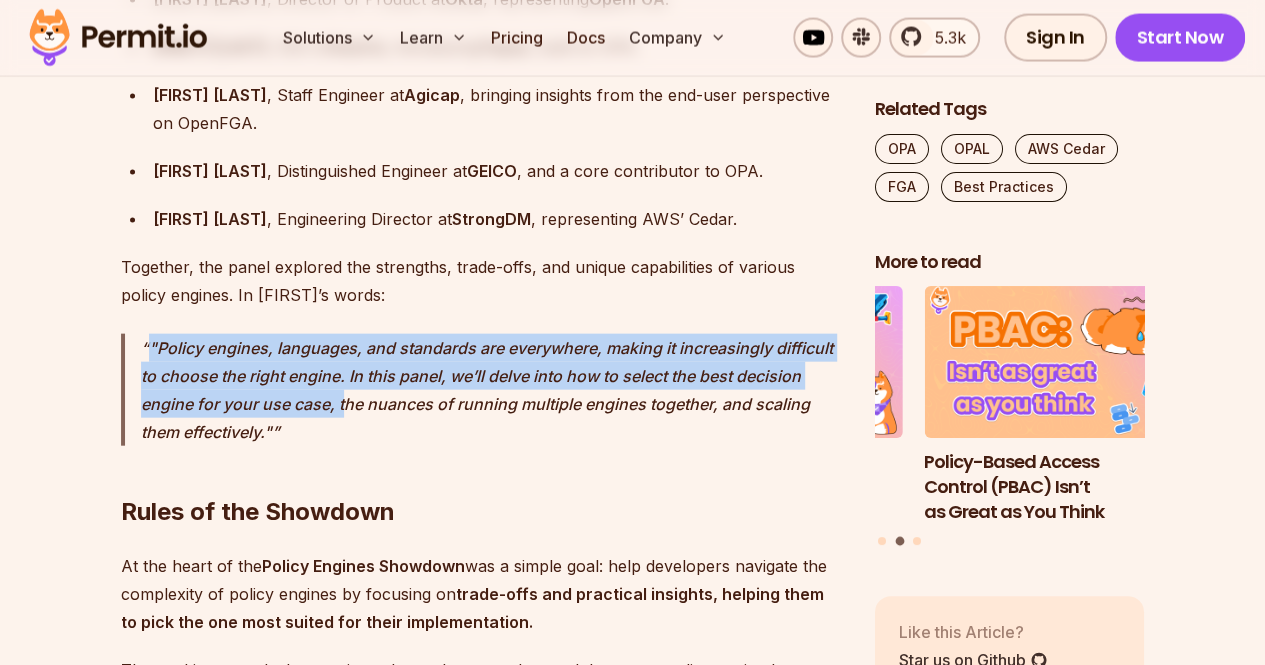 drag, startPoint x: 142, startPoint y: 307, endPoint x: 343, endPoint y: 389, distance: 217.08293 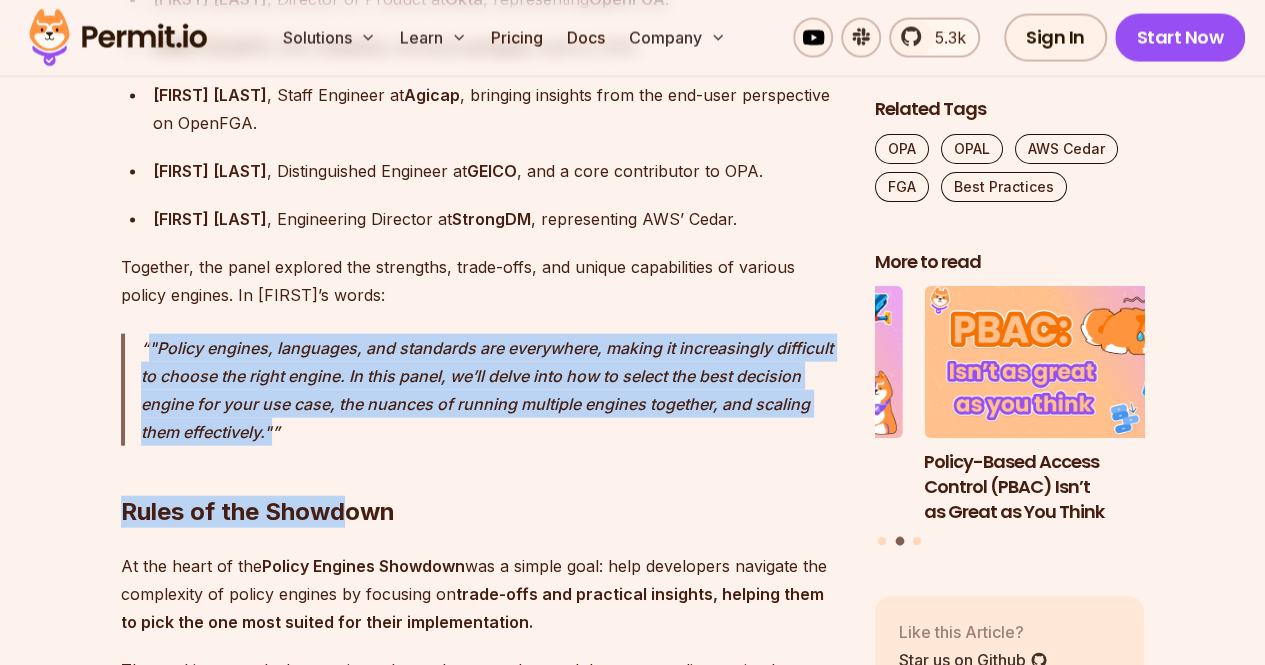 drag, startPoint x: 340, startPoint y: 401, endPoint x: 141, endPoint y: 296, distance: 225.00223 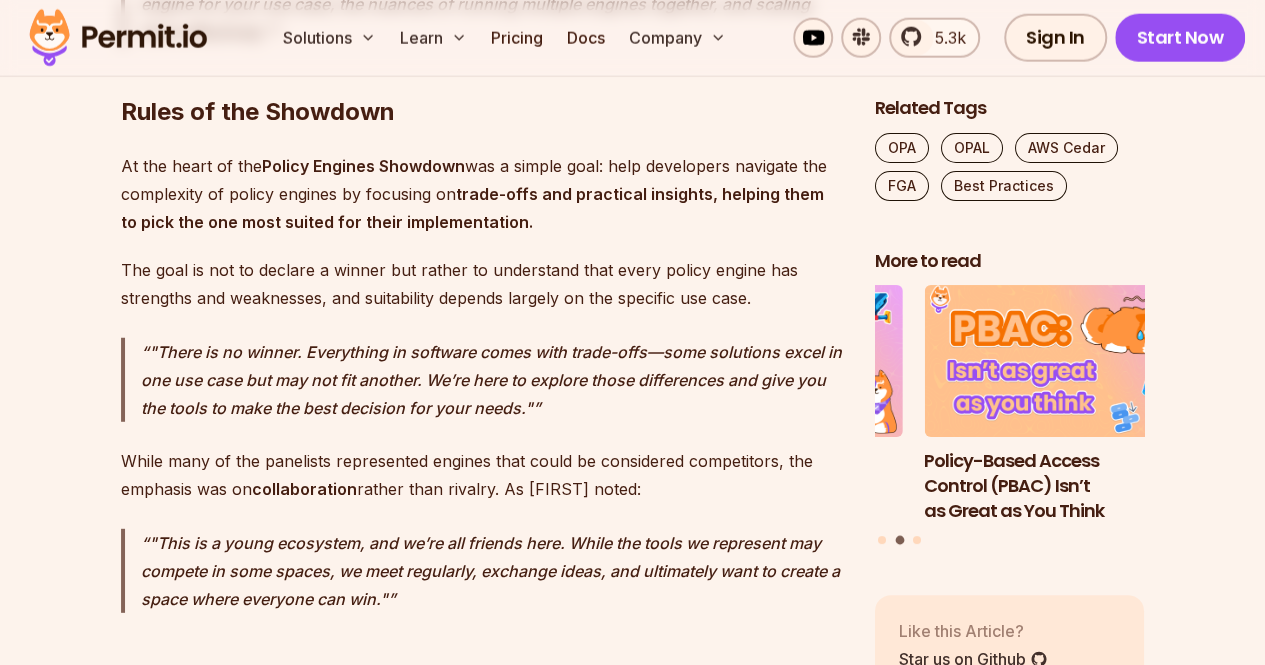 scroll, scrollTop: 2400, scrollLeft: 0, axis: vertical 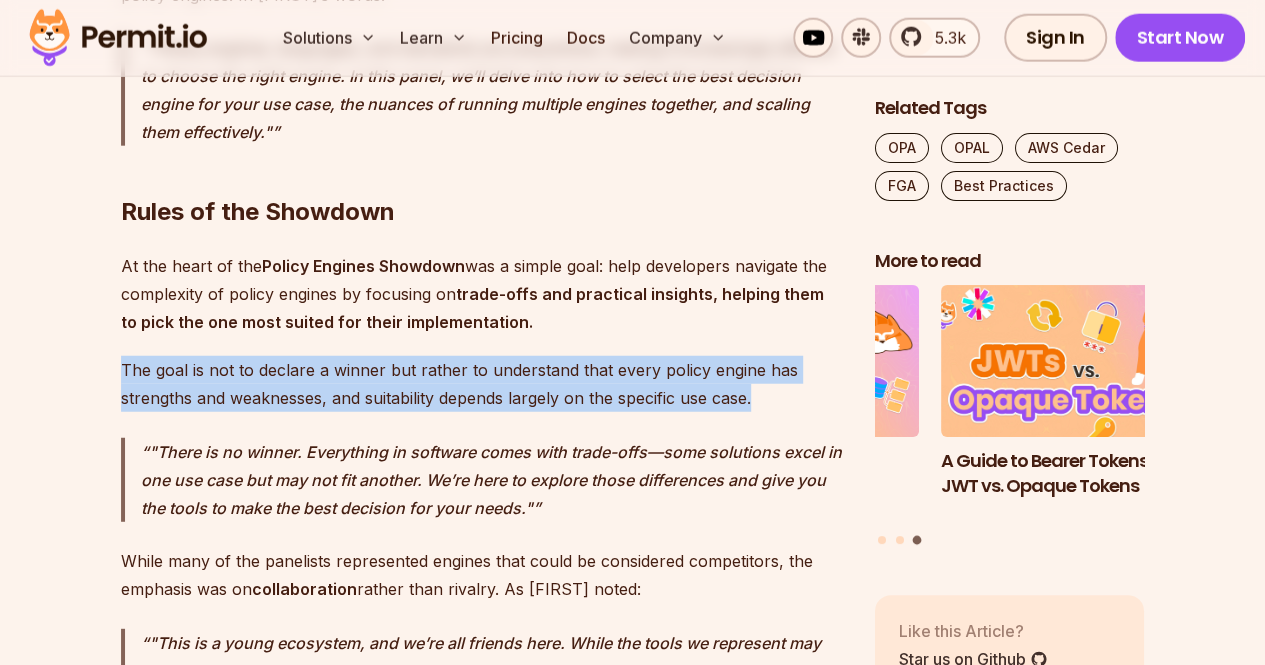 drag, startPoint x: 102, startPoint y: 327, endPoint x: 818, endPoint y: 357, distance: 716.62823 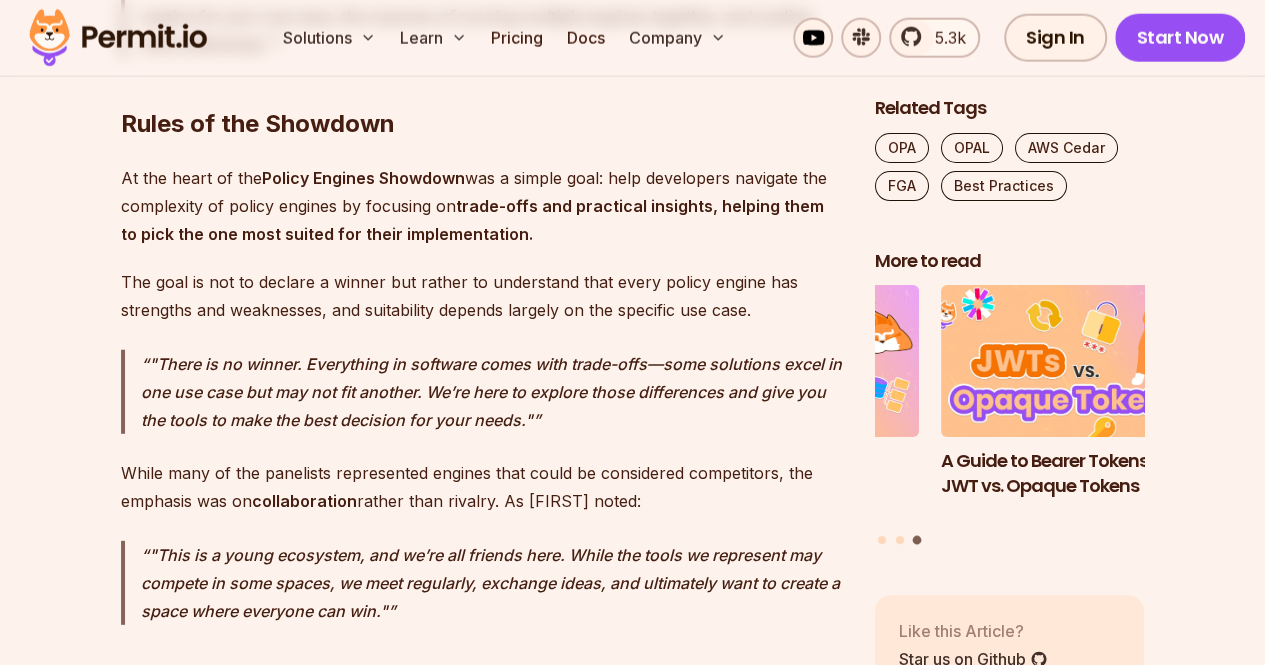 scroll, scrollTop: 2600, scrollLeft: 0, axis: vertical 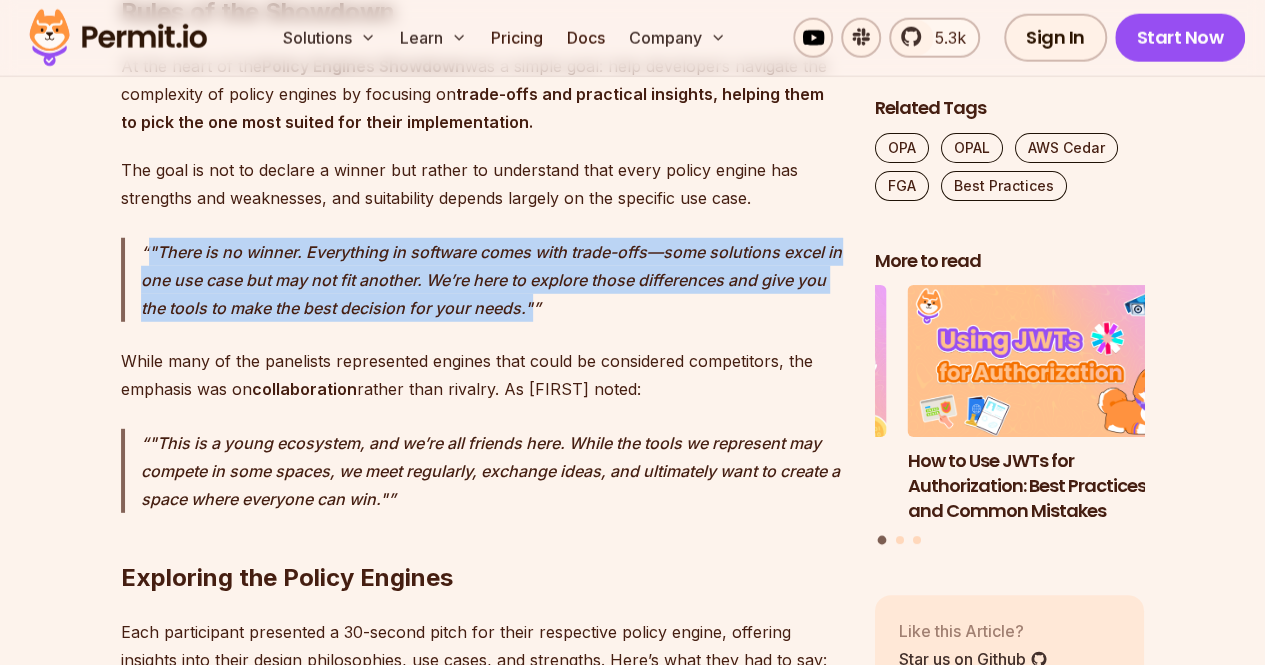 drag, startPoint x: 96, startPoint y: 206, endPoint x: 612, endPoint y: 271, distance: 520.0779 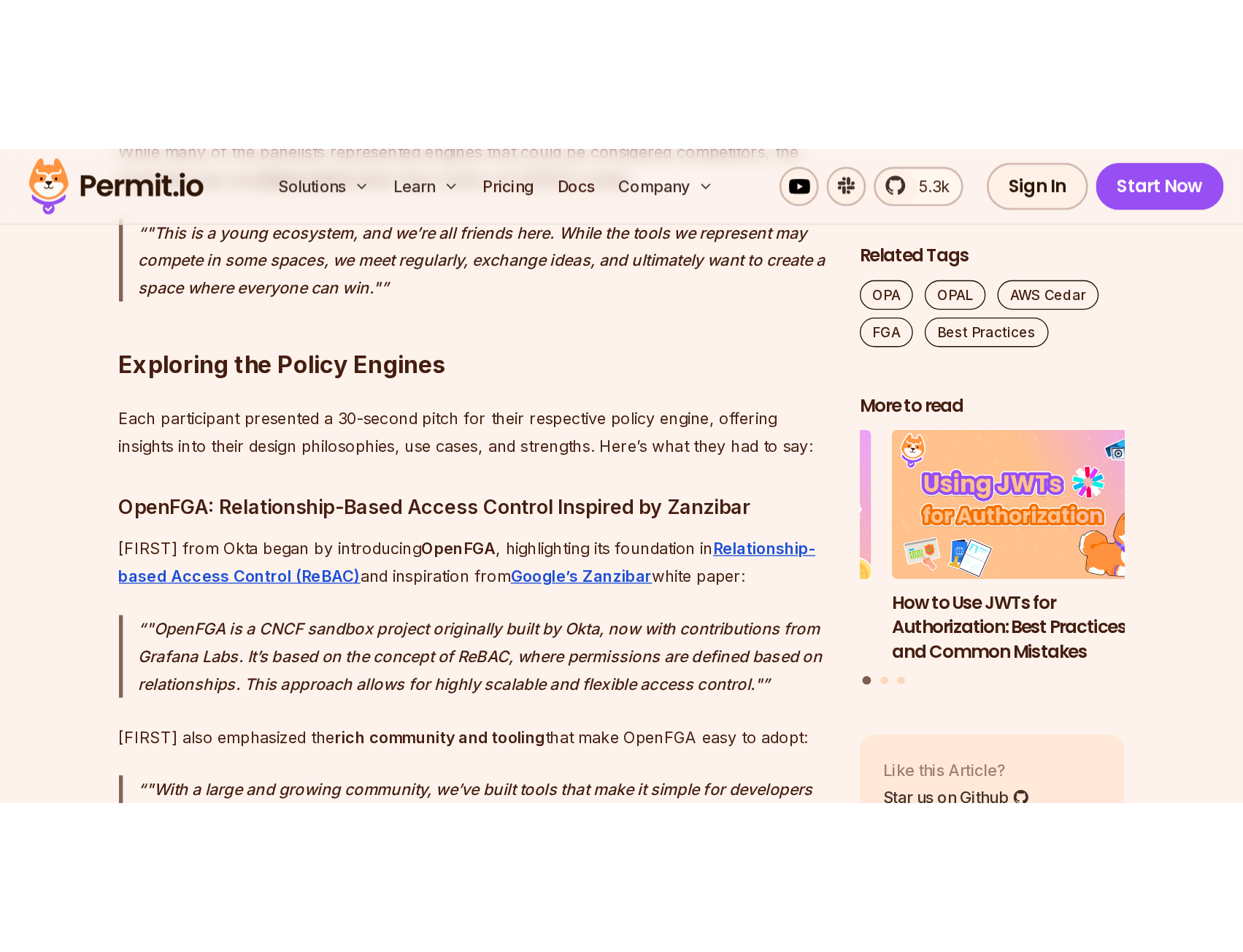 scroll, scrollTop: 2190, scrollLeft: 0, axis: vertical 